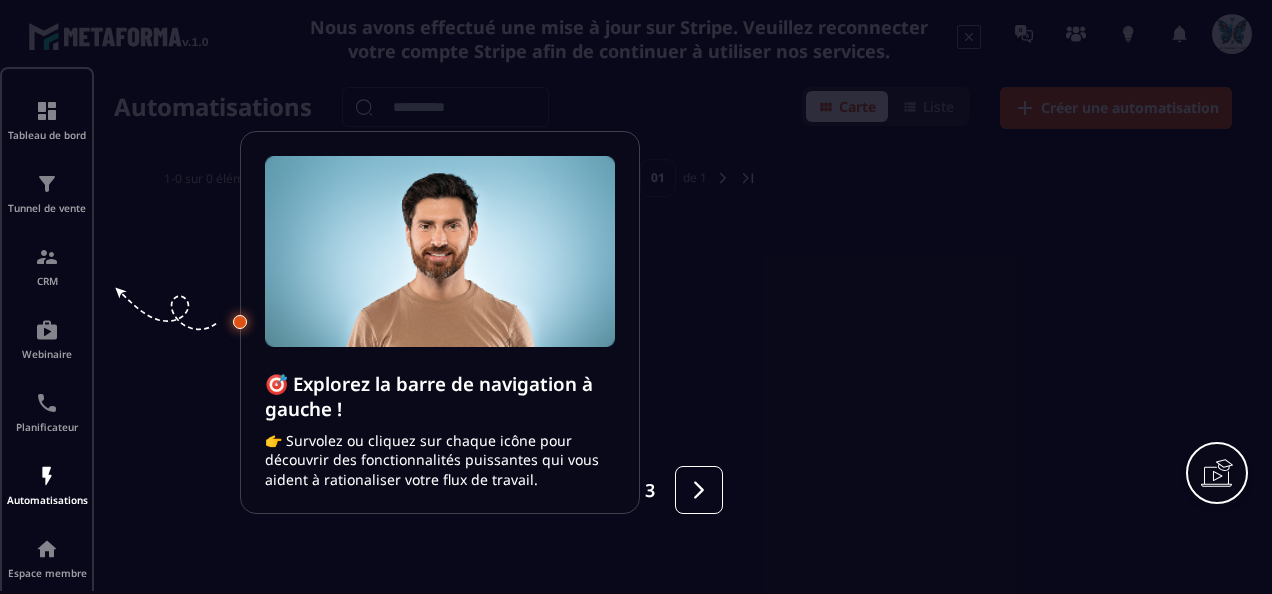 scroll, scrollTop: 0, scrollLeft: 0, axis: both 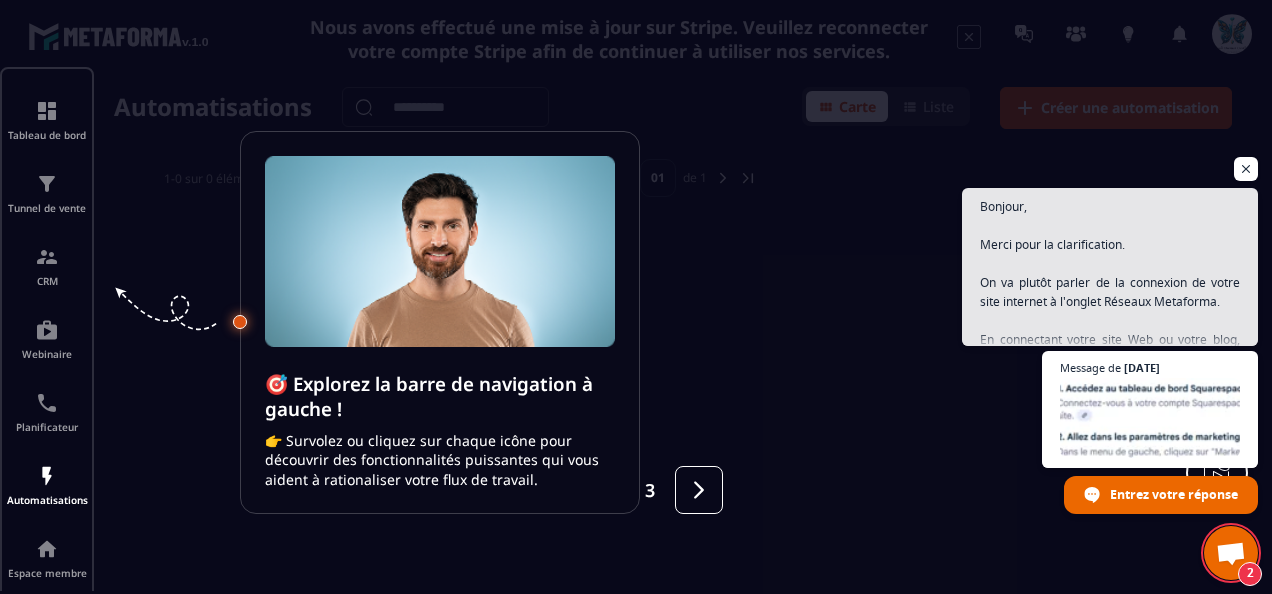 click at bounding box center [636, 297] 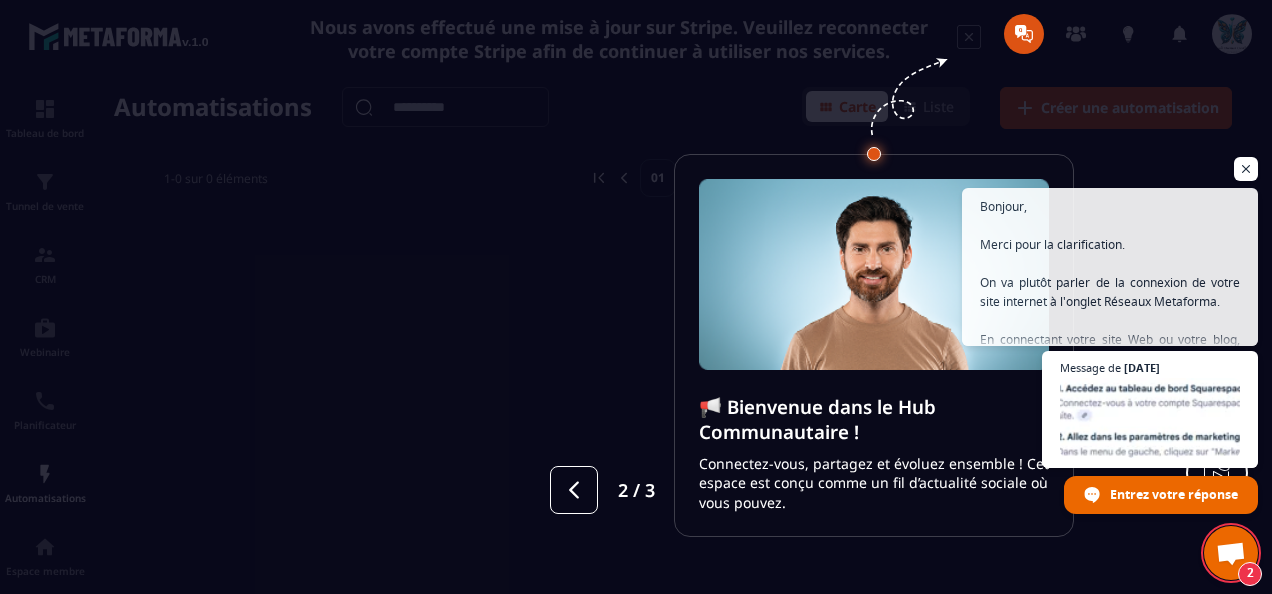 click at bounding box center [636, 297] 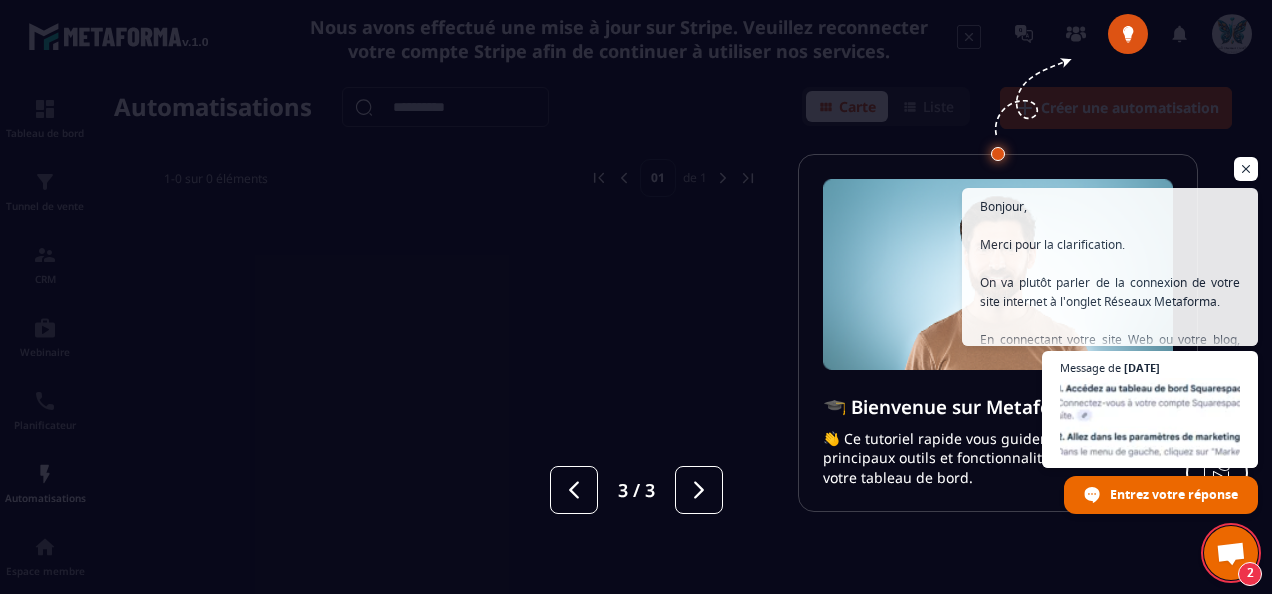 click at bounding box center (636, 297) 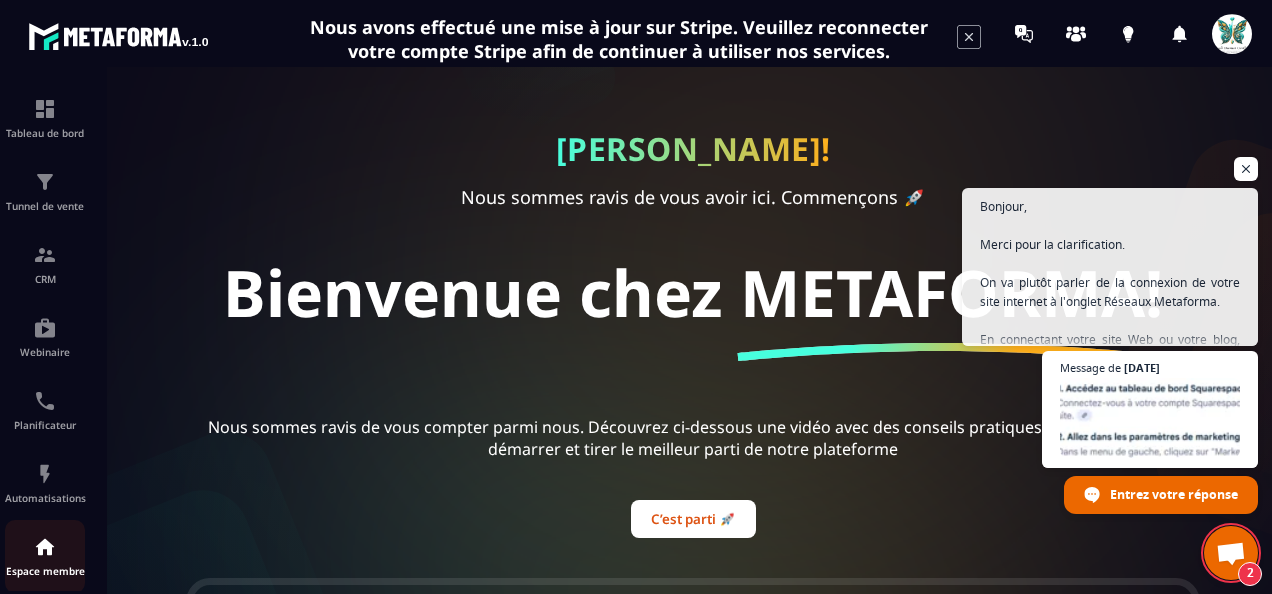 click on "Espace membre" at bounding box center (45, 571) 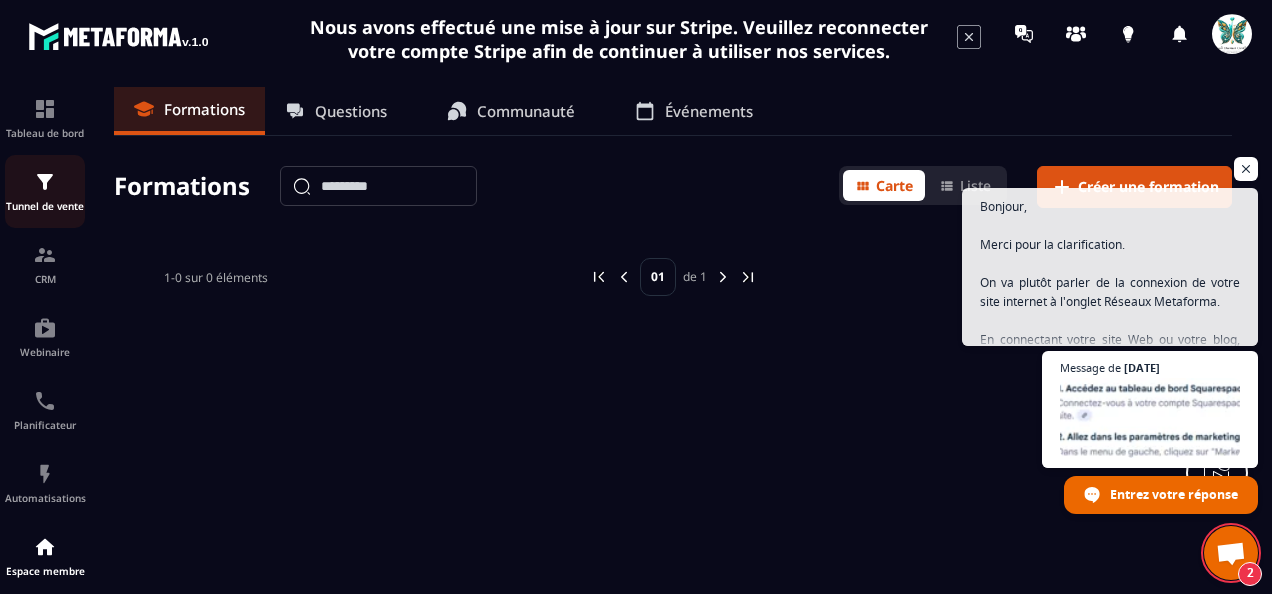 click on "Tunnel de vente" at bounding box center (45, 206) 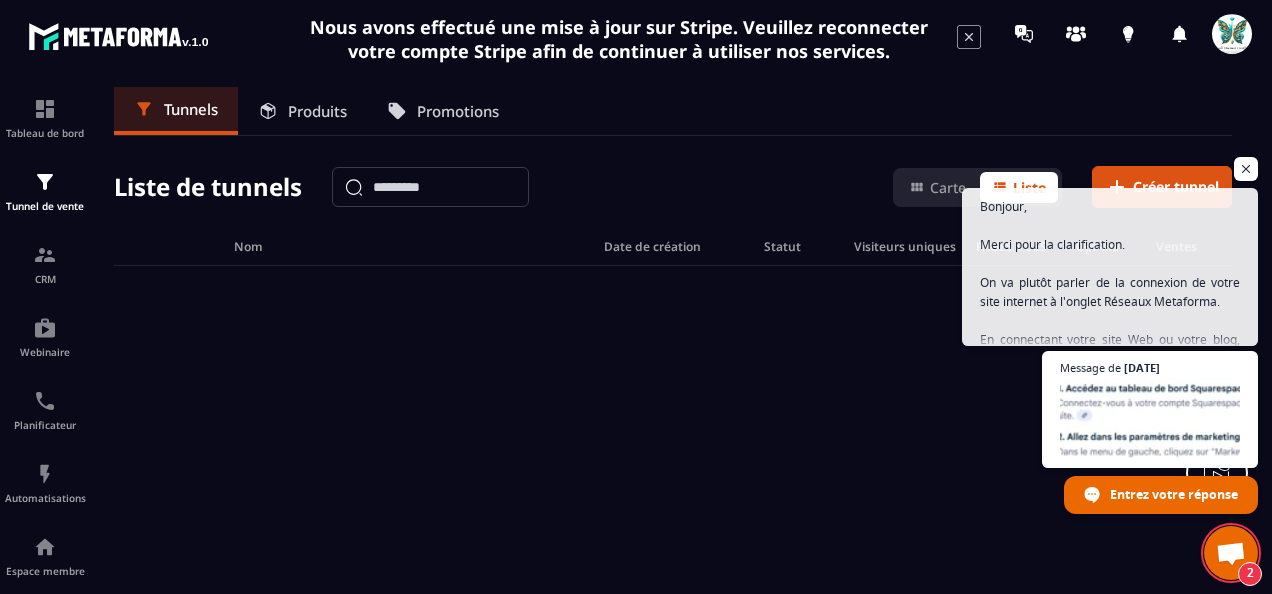 click on "Tunnels Produits Promotions Liste de tunnels Carte Liste Créer tunnel Nom Date de création Statut Visiteurs uniques PAGES VUES Opt-ins Ventes Commandes 1-0 sur 0 éléments 01 de 1" 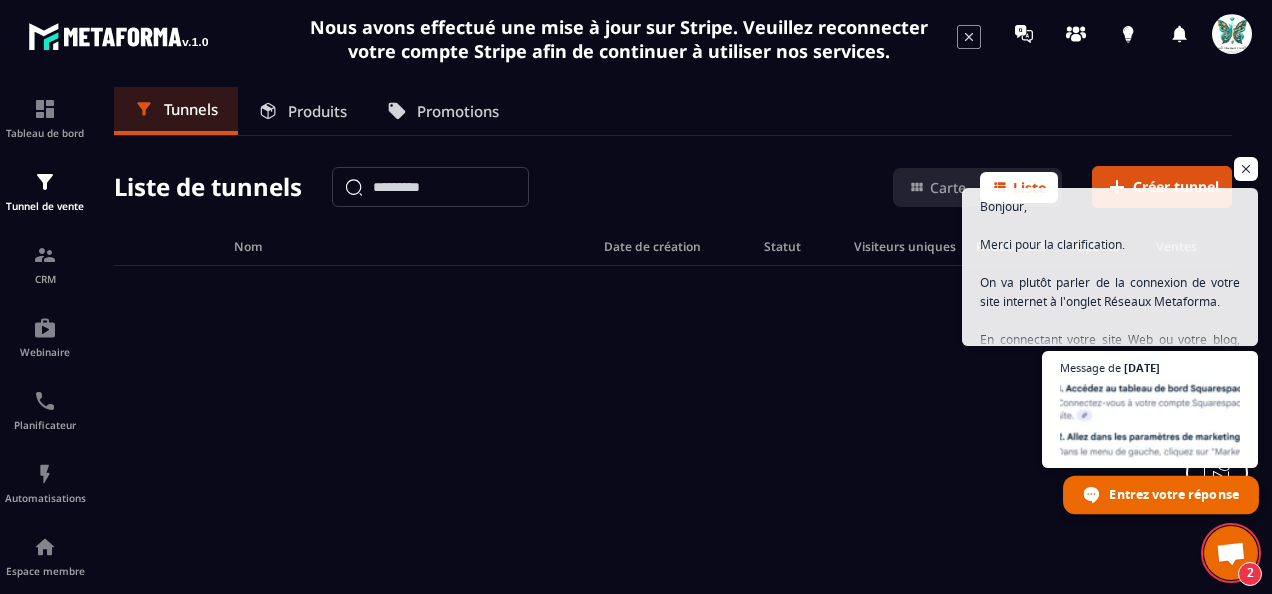 drag, startPoint x: 1157, startPoint y: 272, endPoint x: 1072, endPoint y: 508, distance: 250.84059 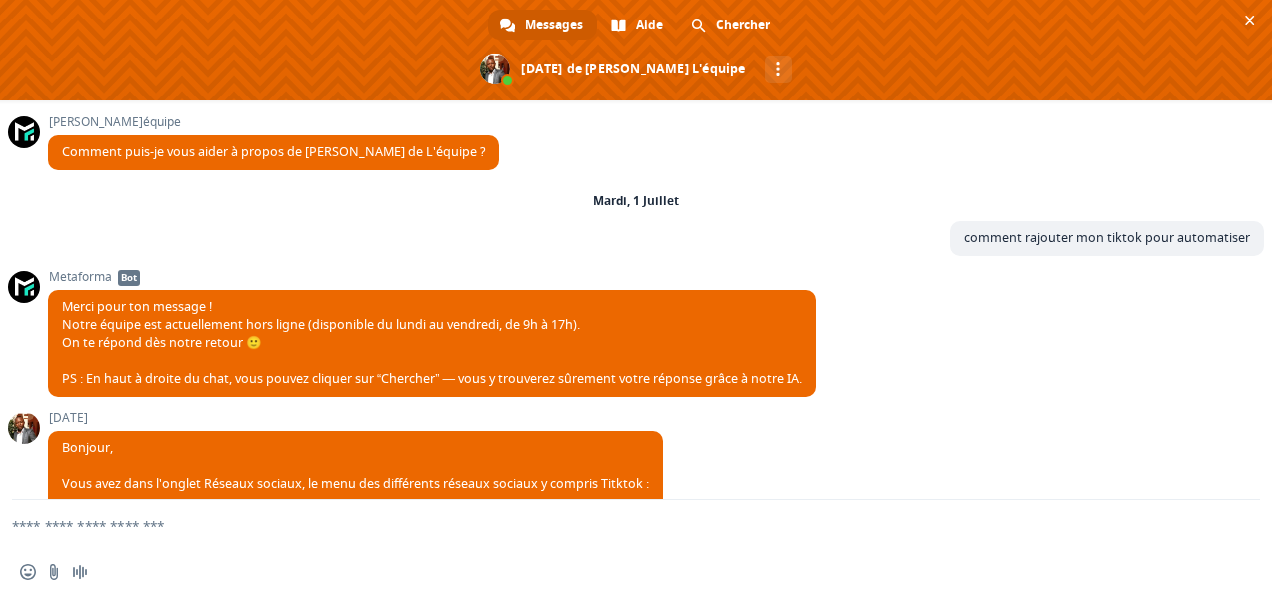 scroll, scrollTop: 3594, scrollLeft: 0, axis: vertical 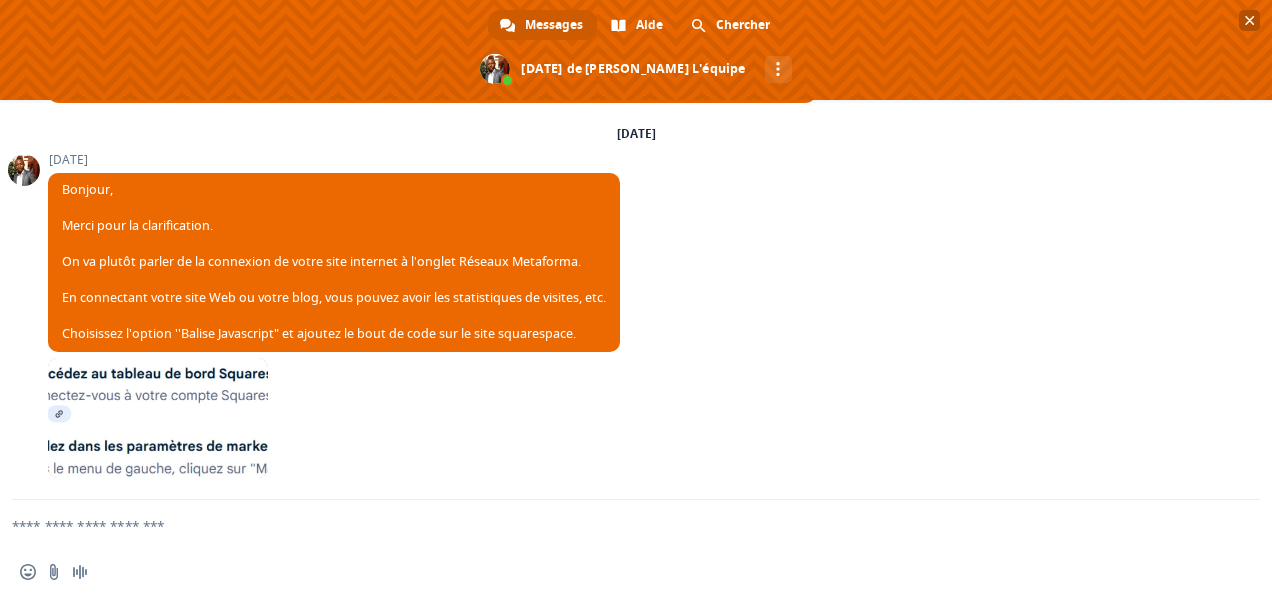 click at bounding box center (636, 50) 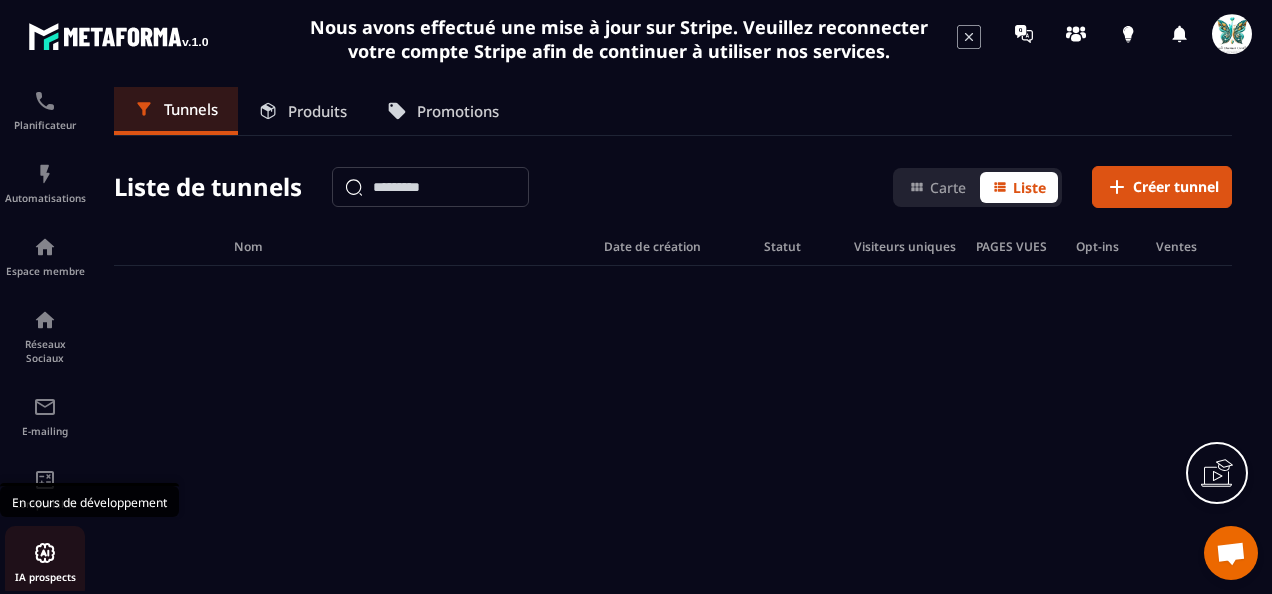 scroll, scrollTop: 330, scrollLeft: 0, axis: vertical 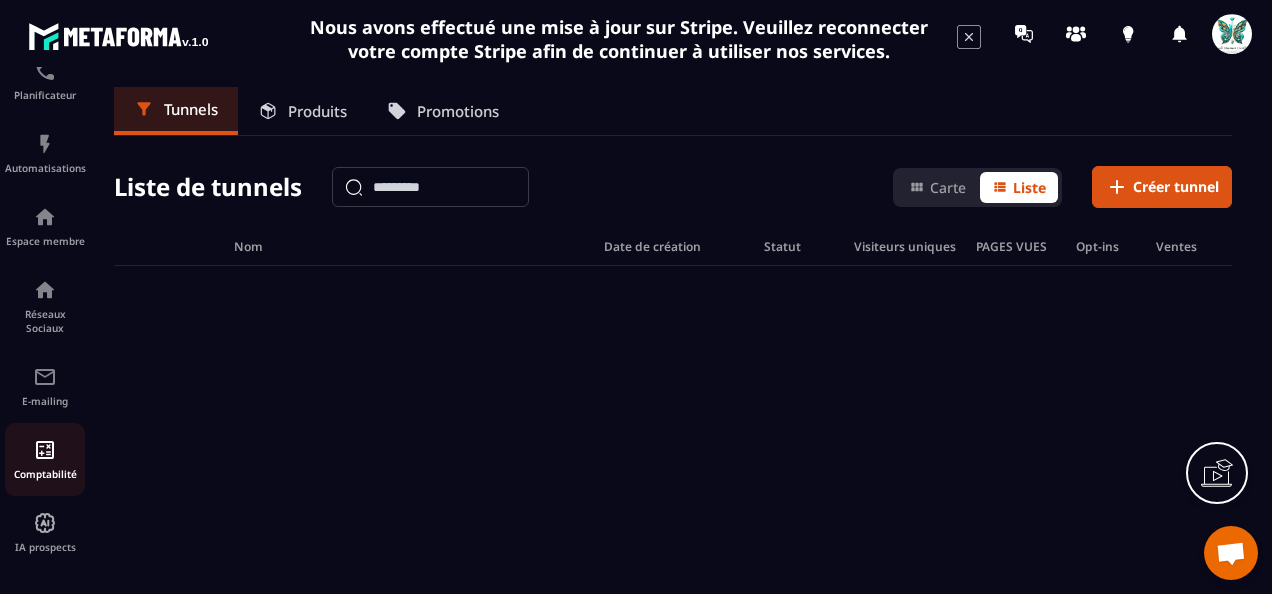 click on "Comptabilité" at bounding box center [45, 474] 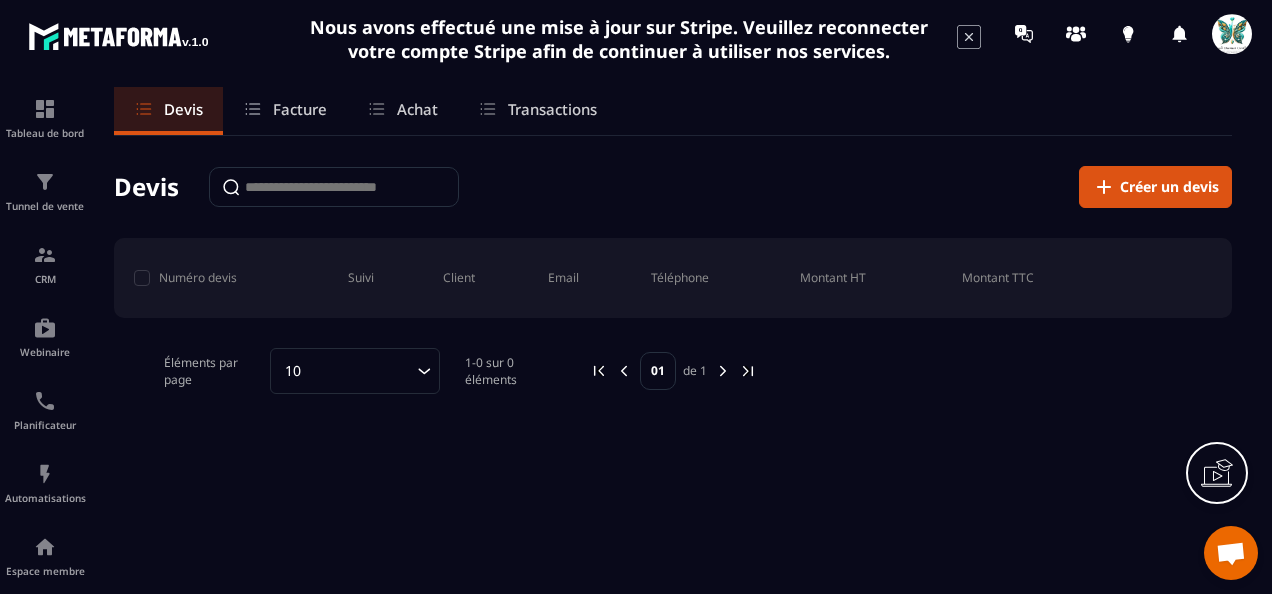 click at bounding box center [334, 187] 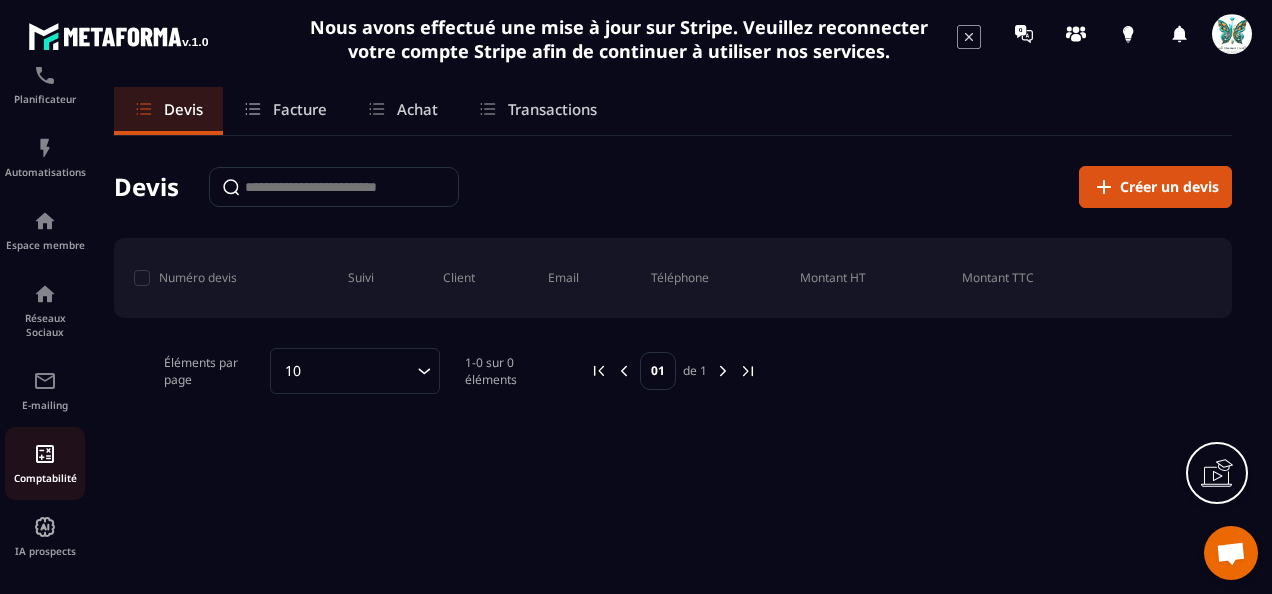 scroll, scrollTop: 330, scrollLeft: 0, axis: vertical 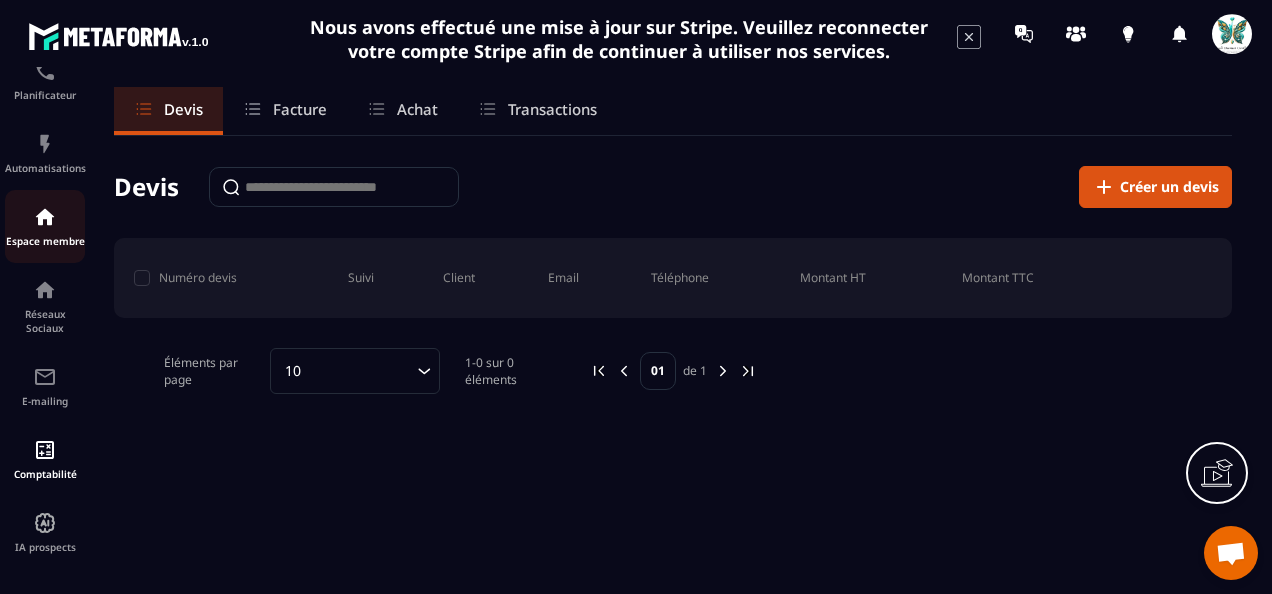 click on "Espace membre" at bounding box center [45, 241] 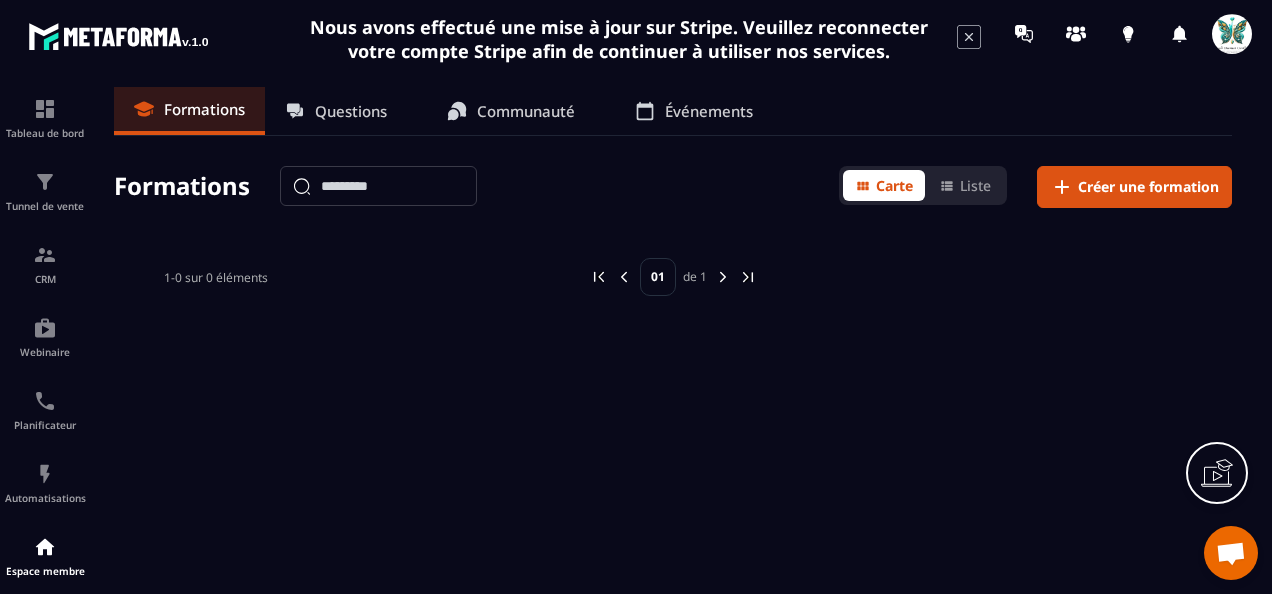 click at bounding box center (378, 186) 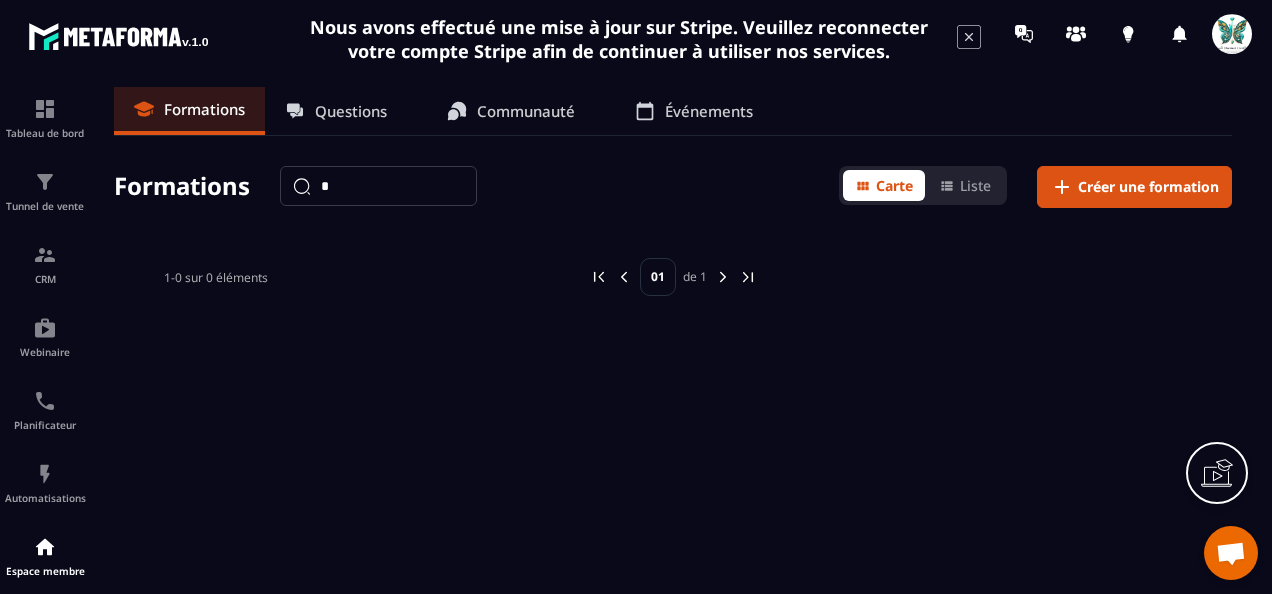 type 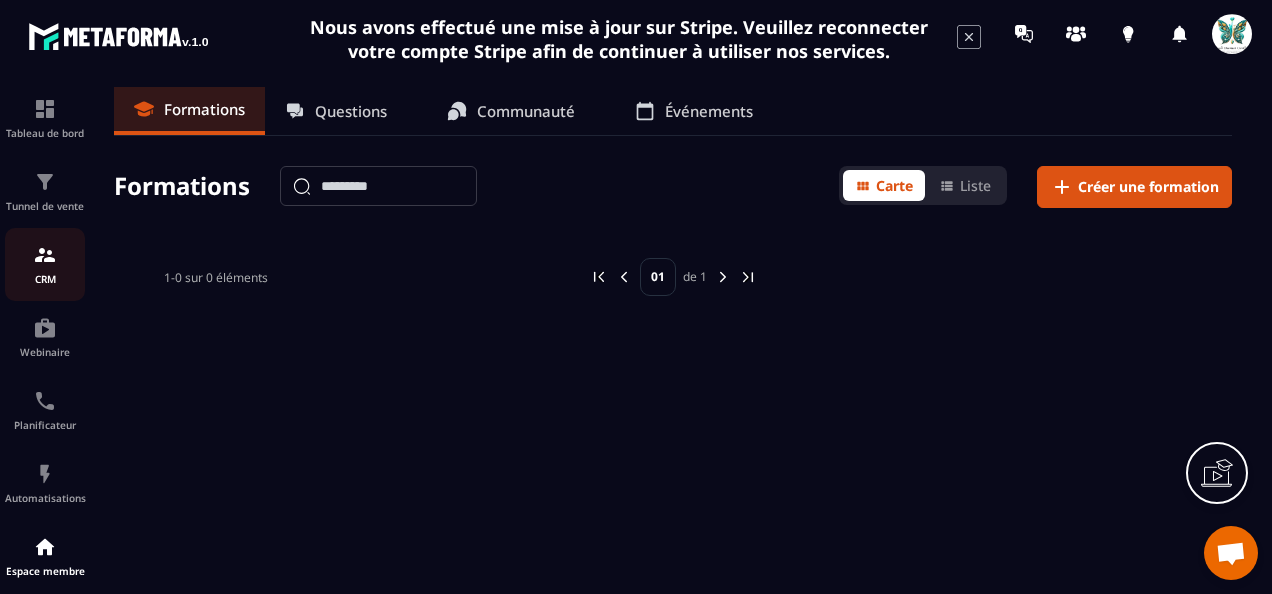 click on "CRM" at bounding box center (45, 279) 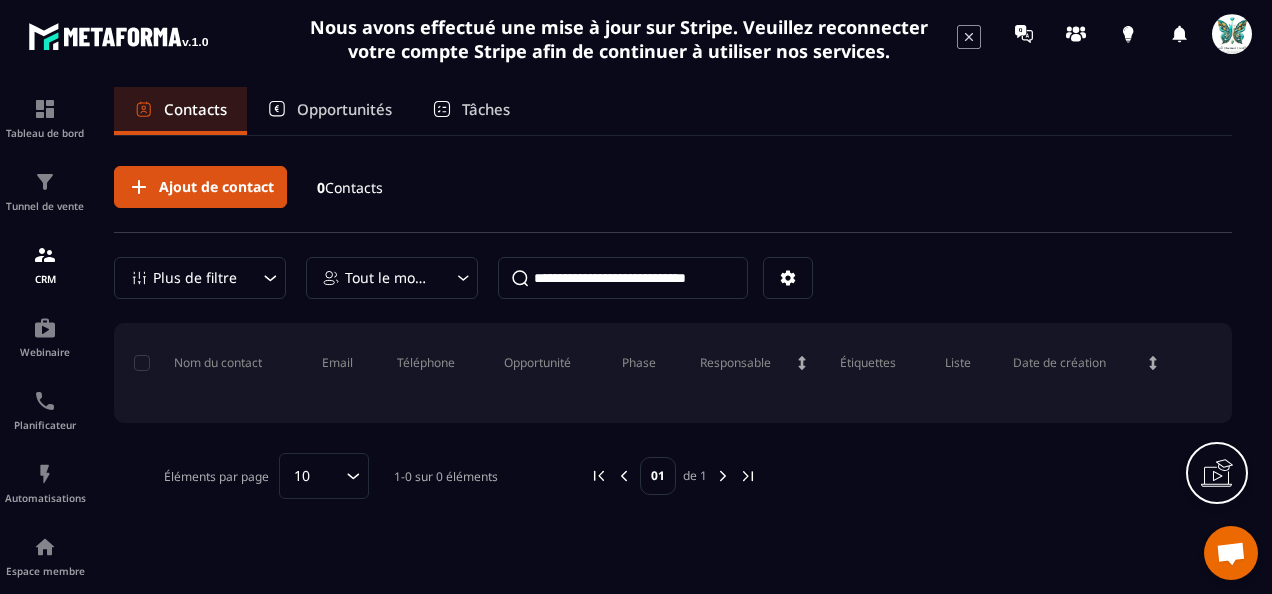 click at bounding box center (1232, 34) 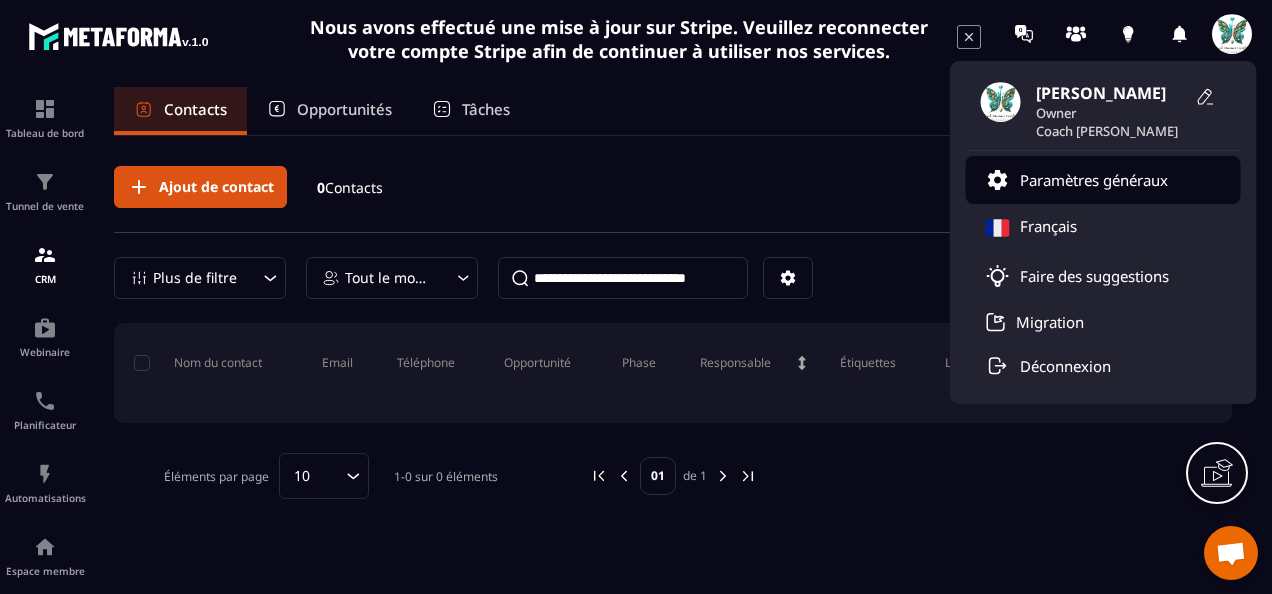 click on "Paramètres généraux" at bounding box center [1094, 180] 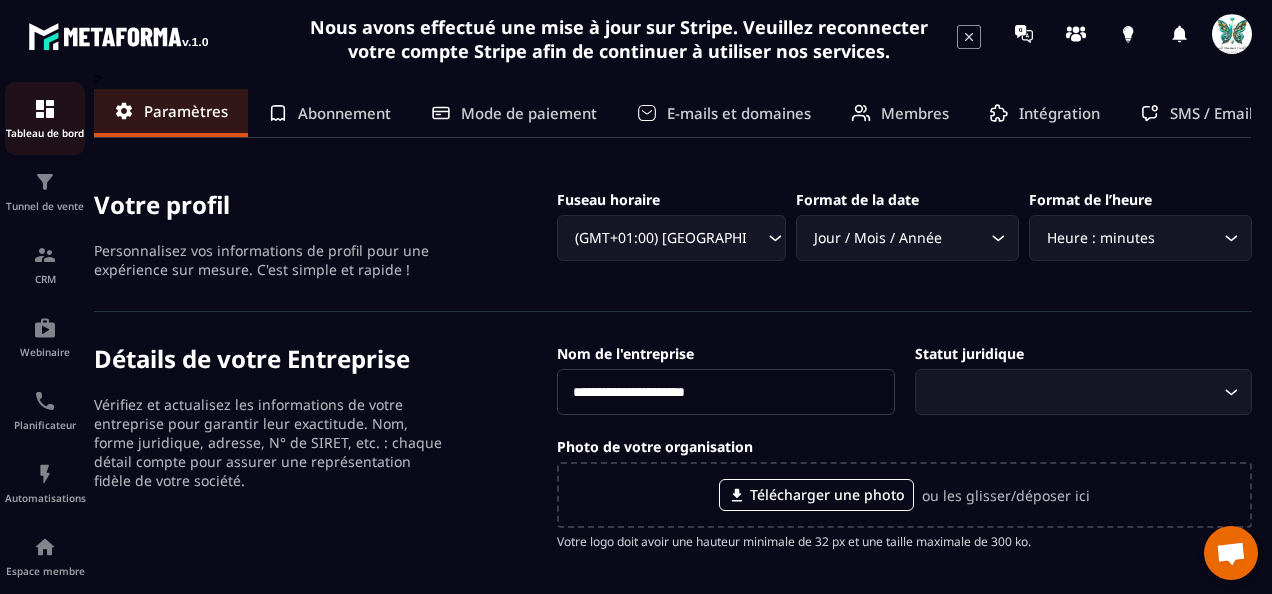 click on "Tableau de bord" at bounding box center (45, 118) 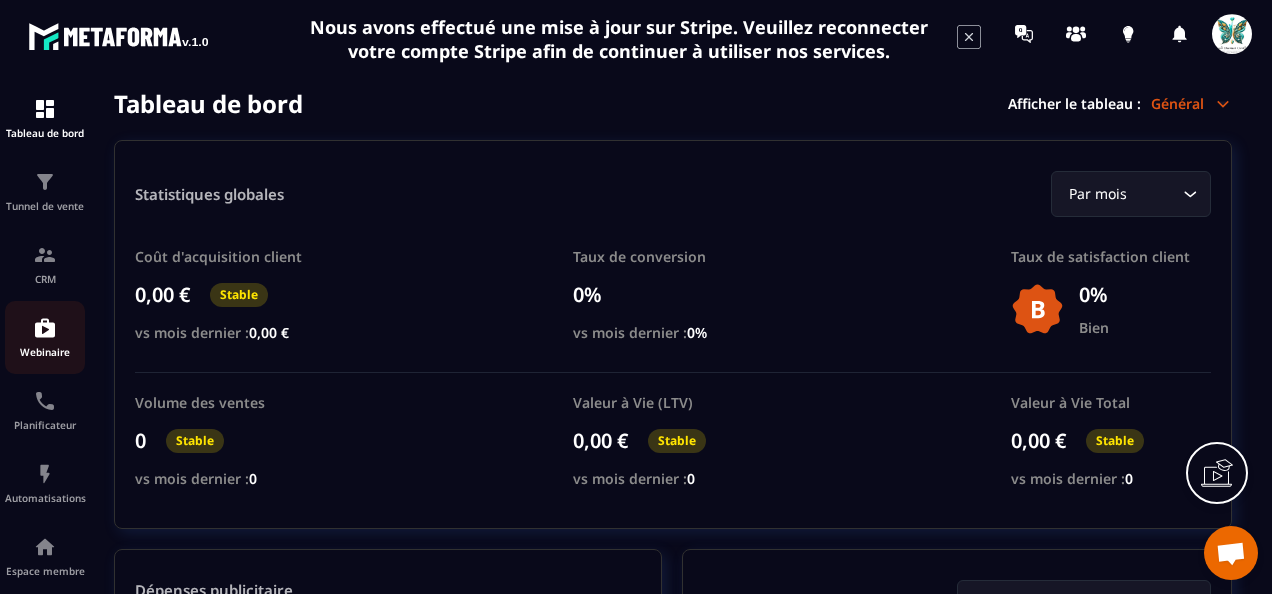 click on "Webinaire" at bounding box center (45, 352) 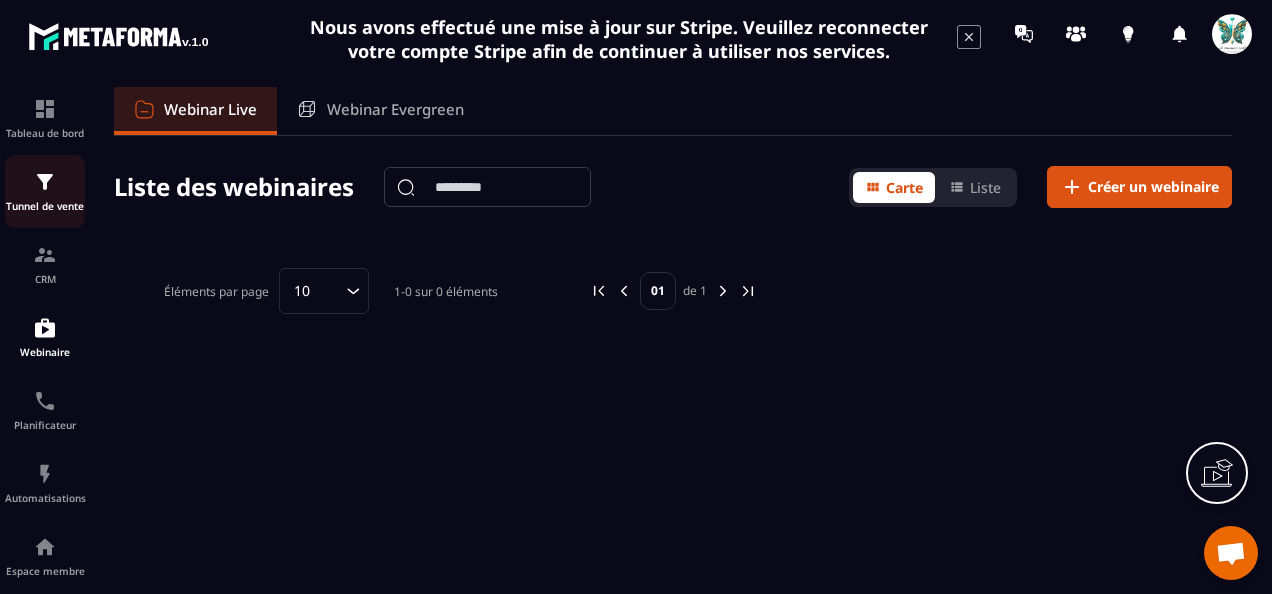 click at bounding box center [45, 182] 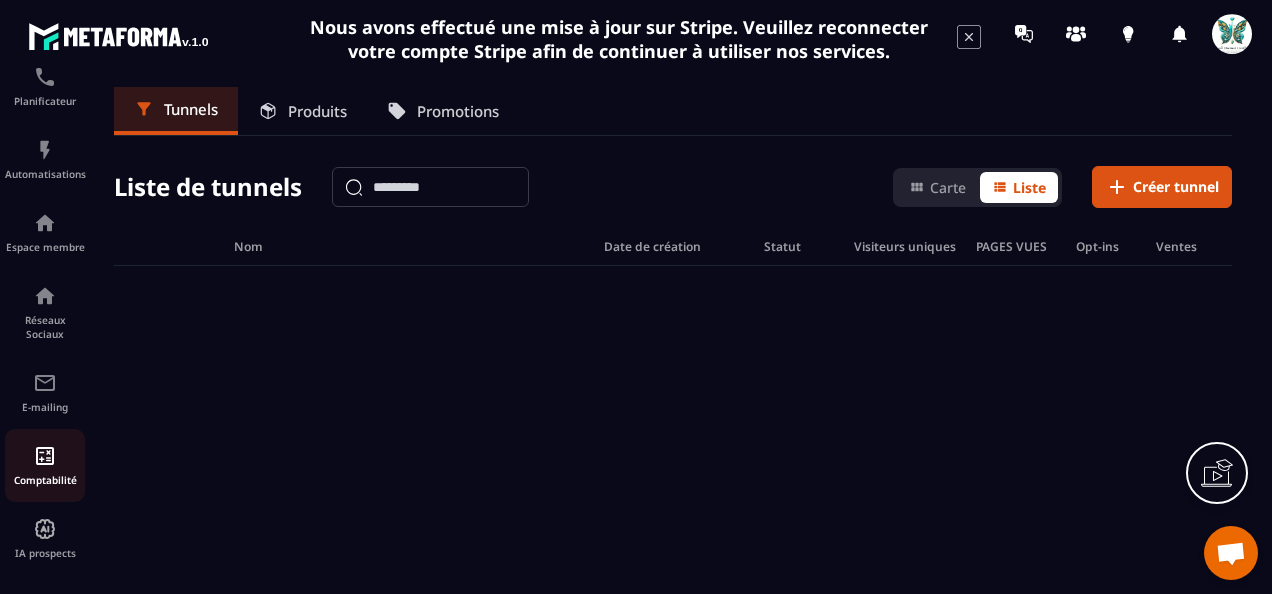 scroll, scrollTop: 330, scrollLeft: 0, axis: vertical 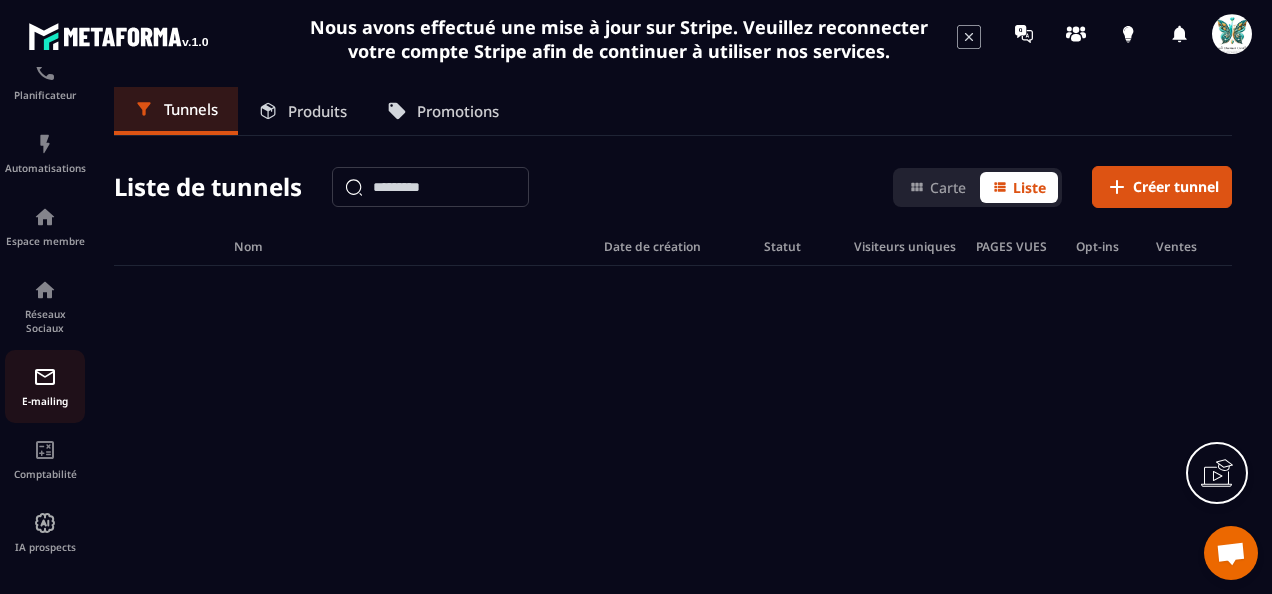 click on "E-mailing" at bounding box center (45, 386) 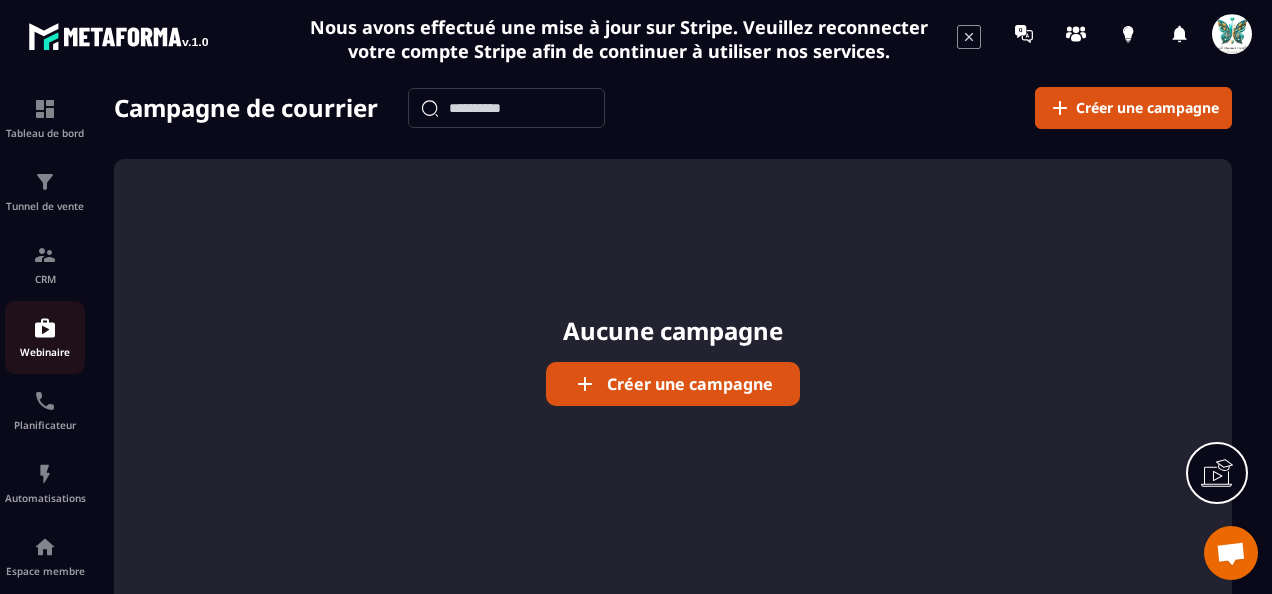click on "Webinaire" at bounding box center [45, 352] 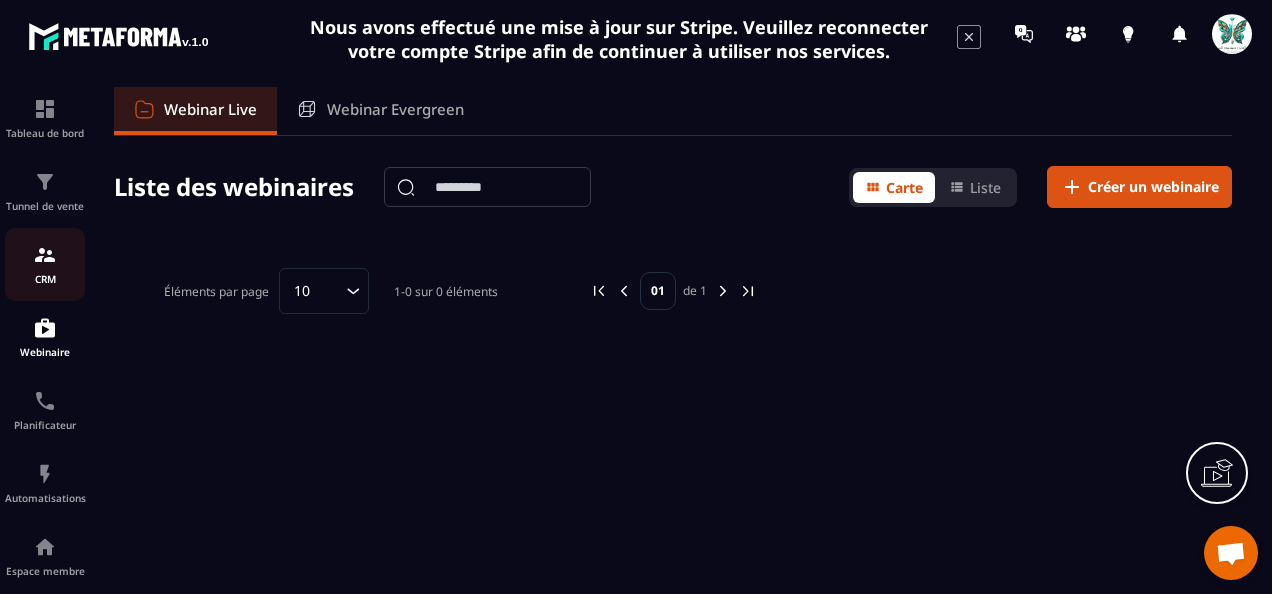 click on "CRM" at bounding box center (45, 264) 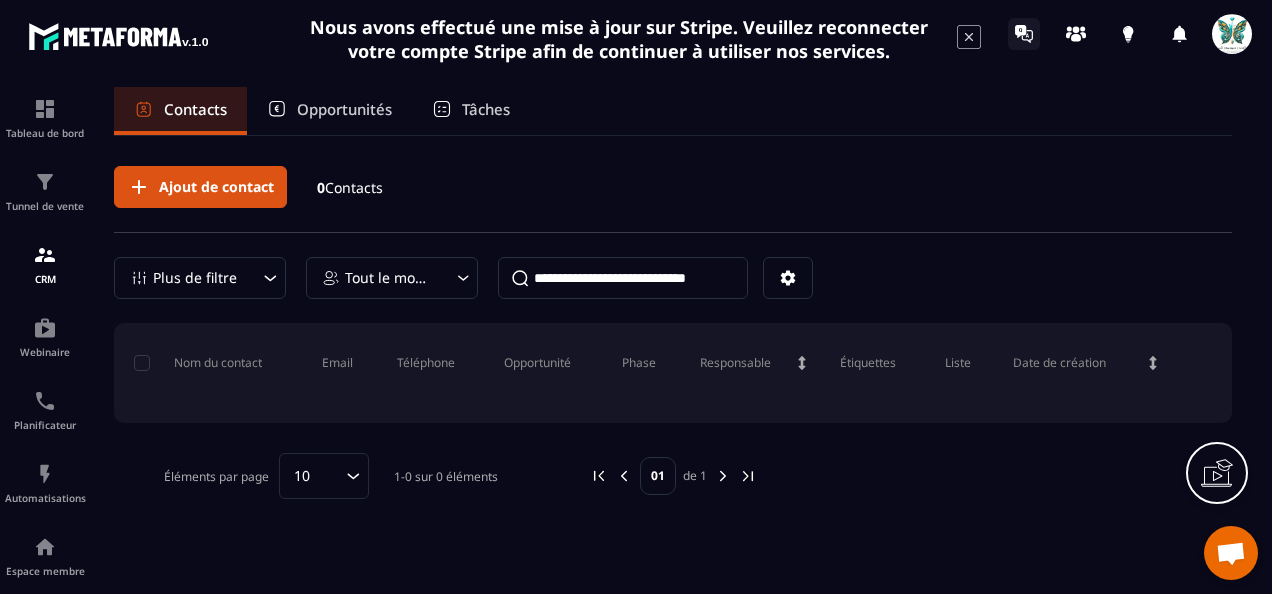 click 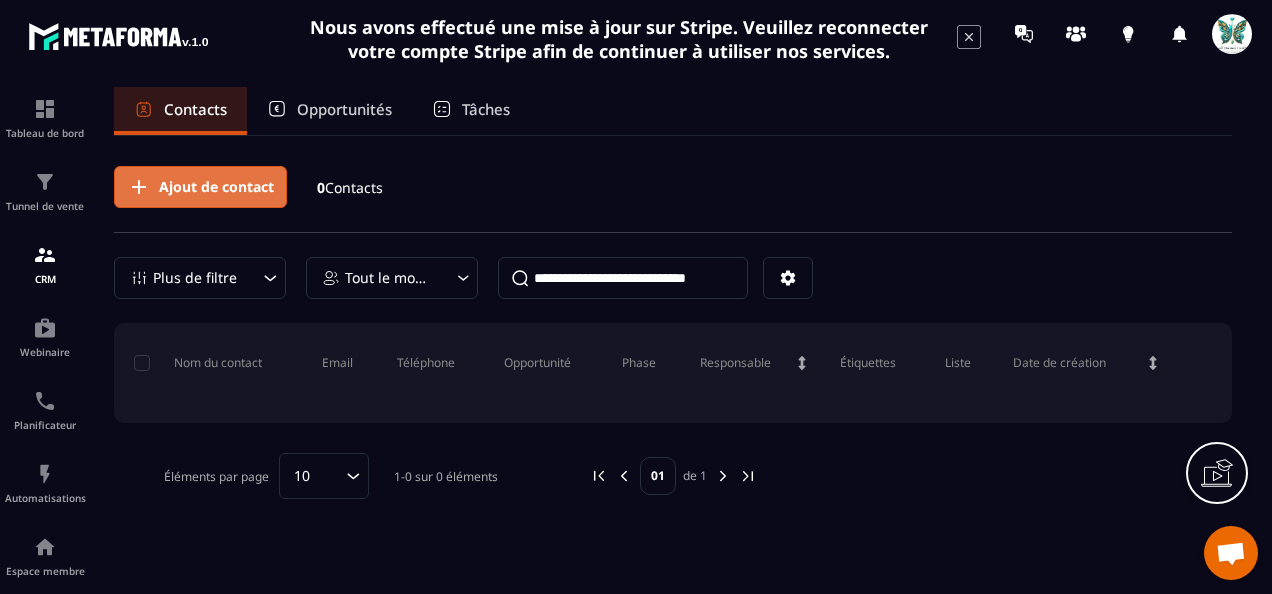 click on "Ajout de contact" at bounding box center [216, 187] 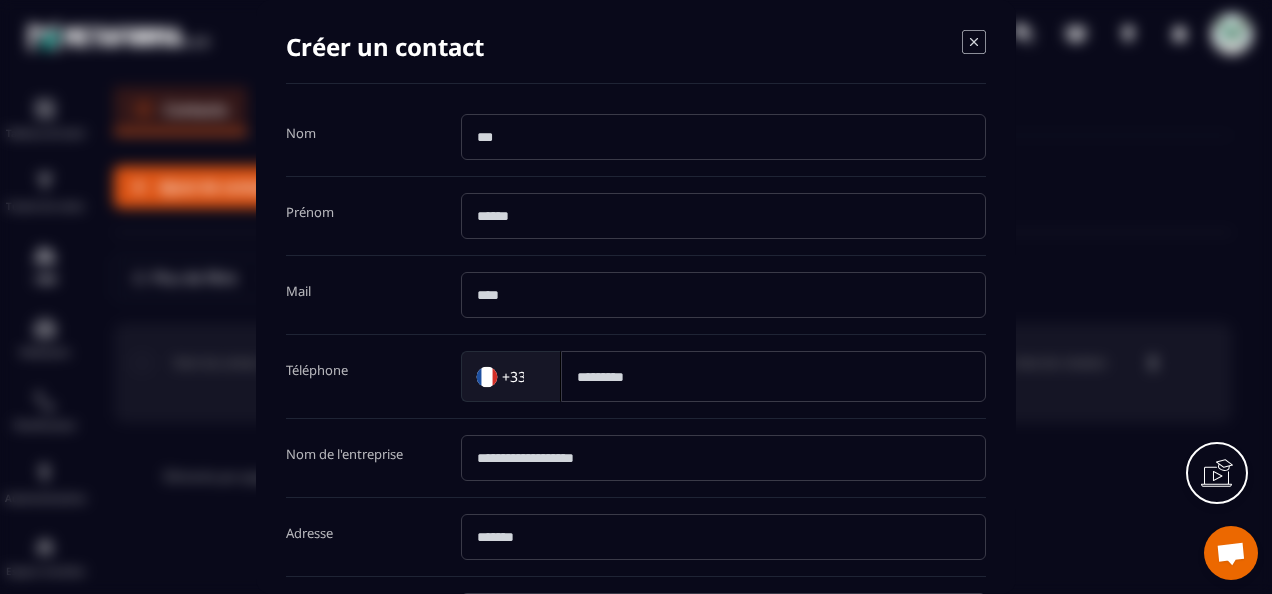 click at bounding box center [636, 297] 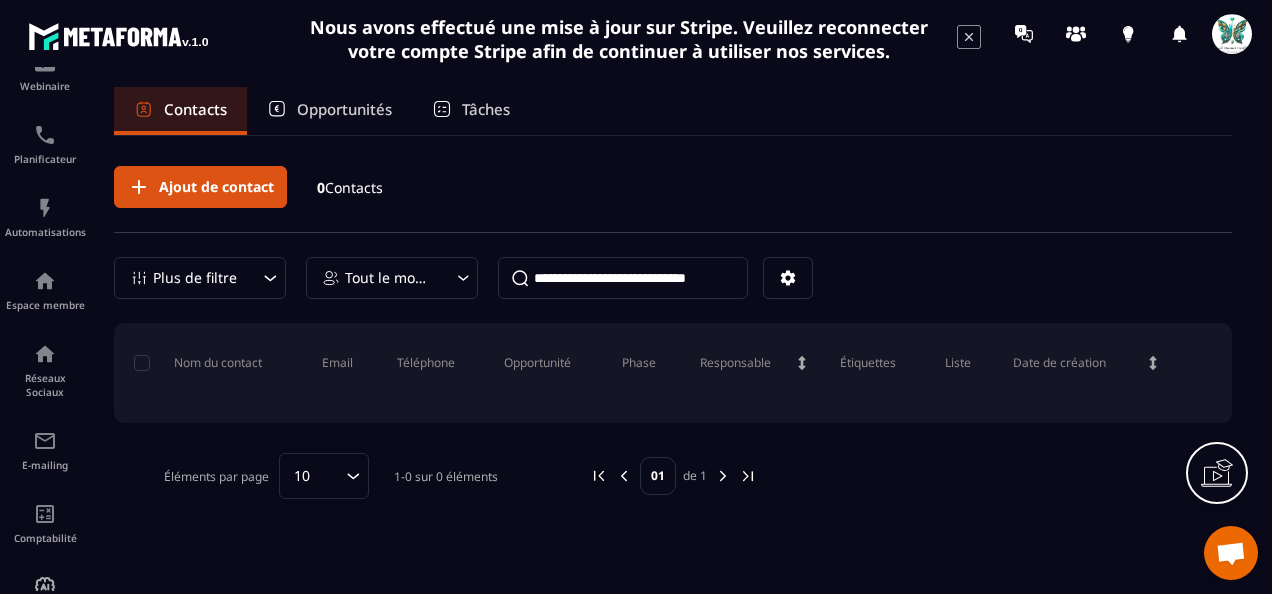 scroll, scrollTop: 300, scrollLeft: 0, axis: vertical 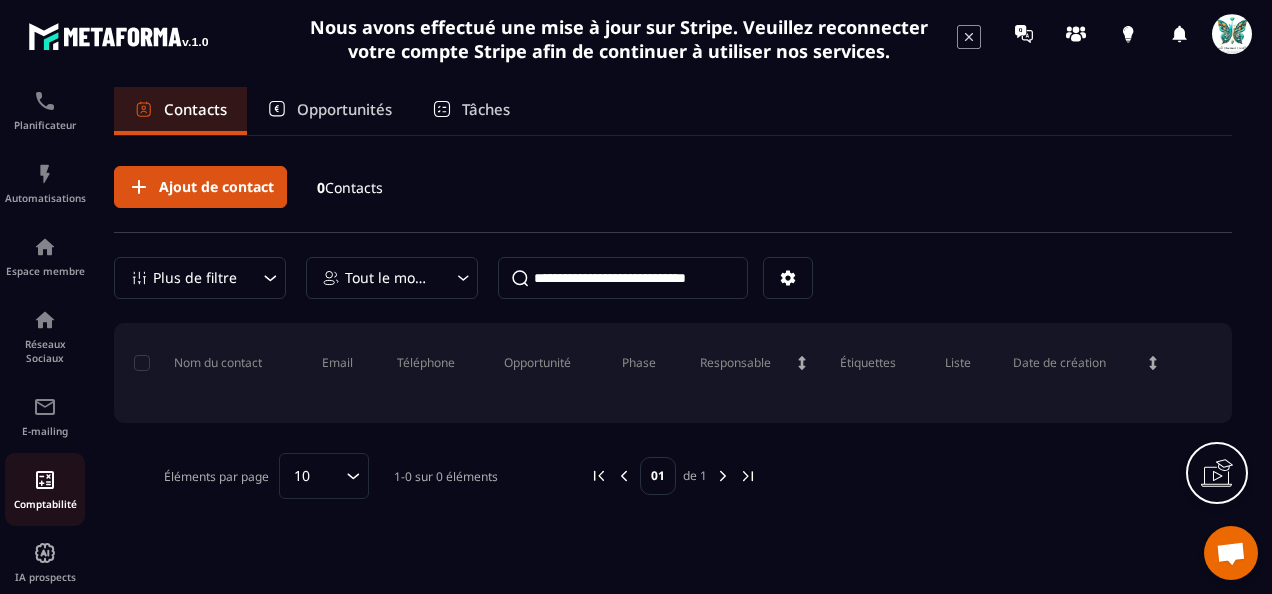 click on "Comptabilité" at bounding box center (45, 489) 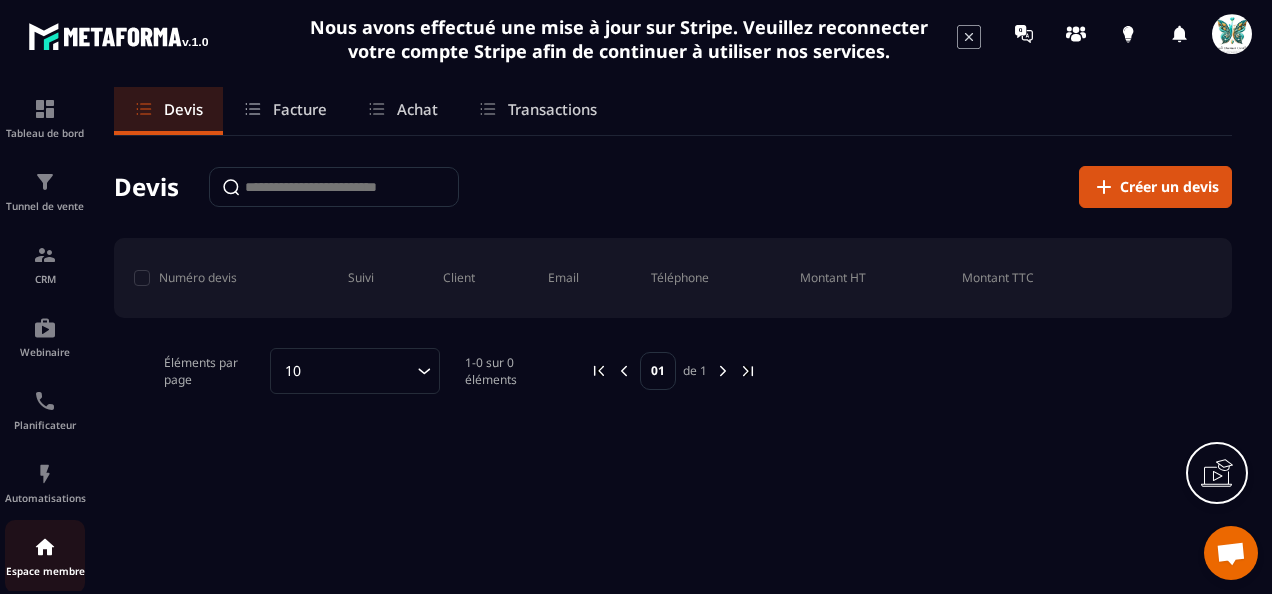 click on "Espace membre" at bounding box center [45, 556] 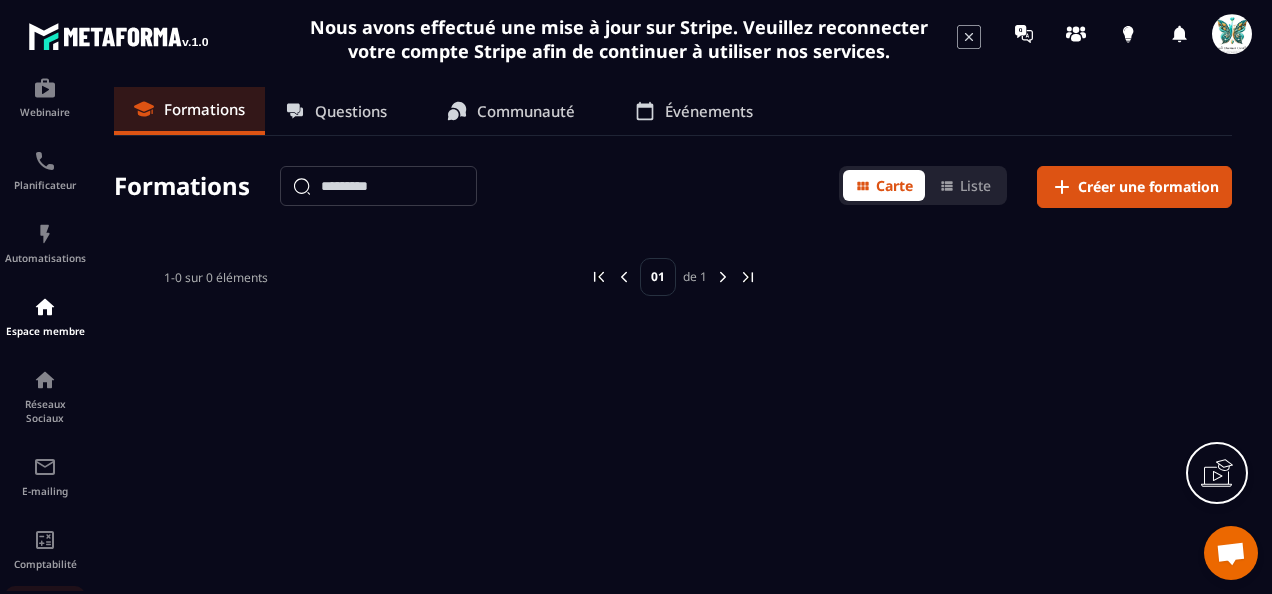 scroll, scrollTop: 330, scrollLeft: 0, axis: vertical 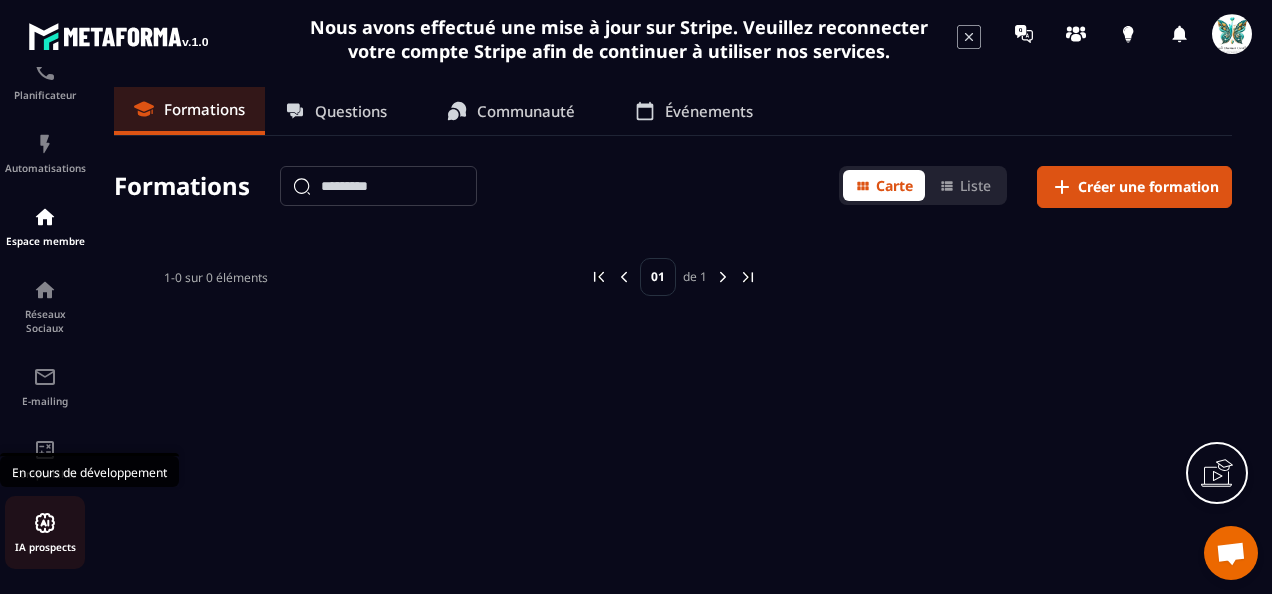 click on "IA prospects" at bounding box center (45, 532) 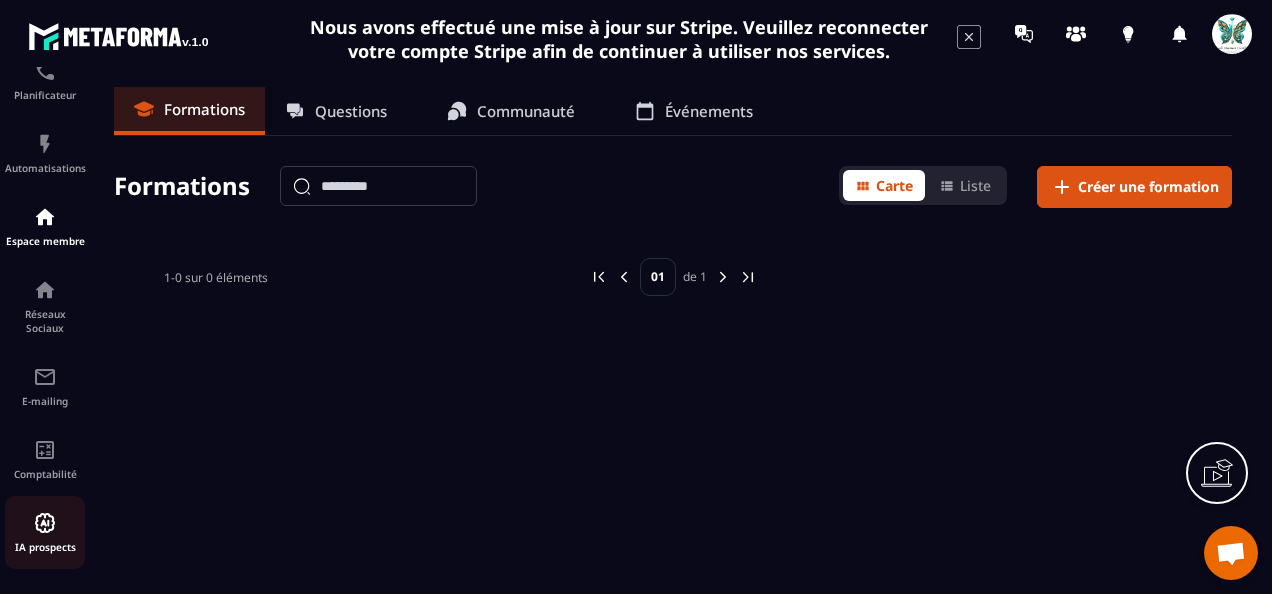 click on "IA prospects" at bounding box center [45, 532] 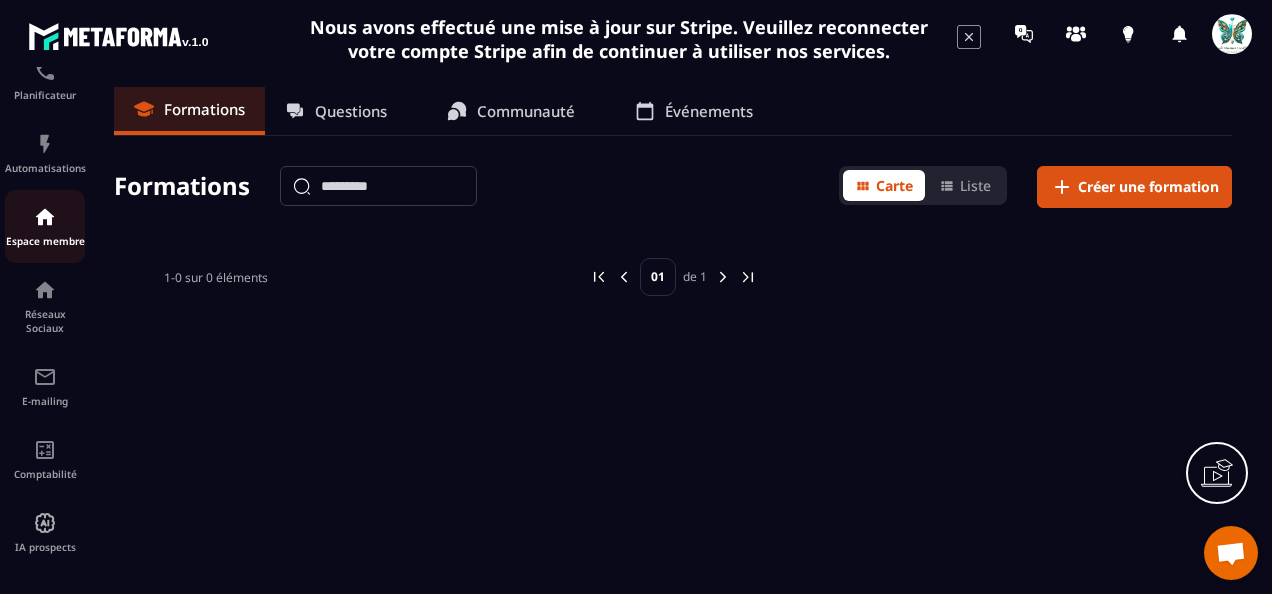 click on "Espace membre" at bounding box center [45, 241] 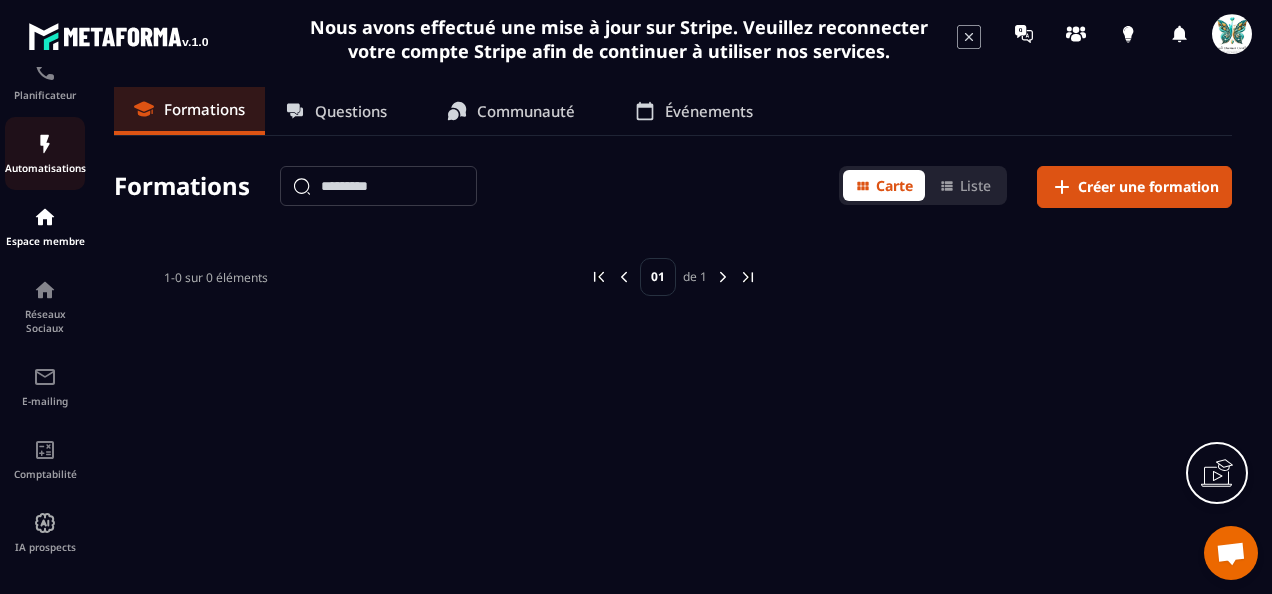 click on "Automatisations" at bounding box center (45, 168) 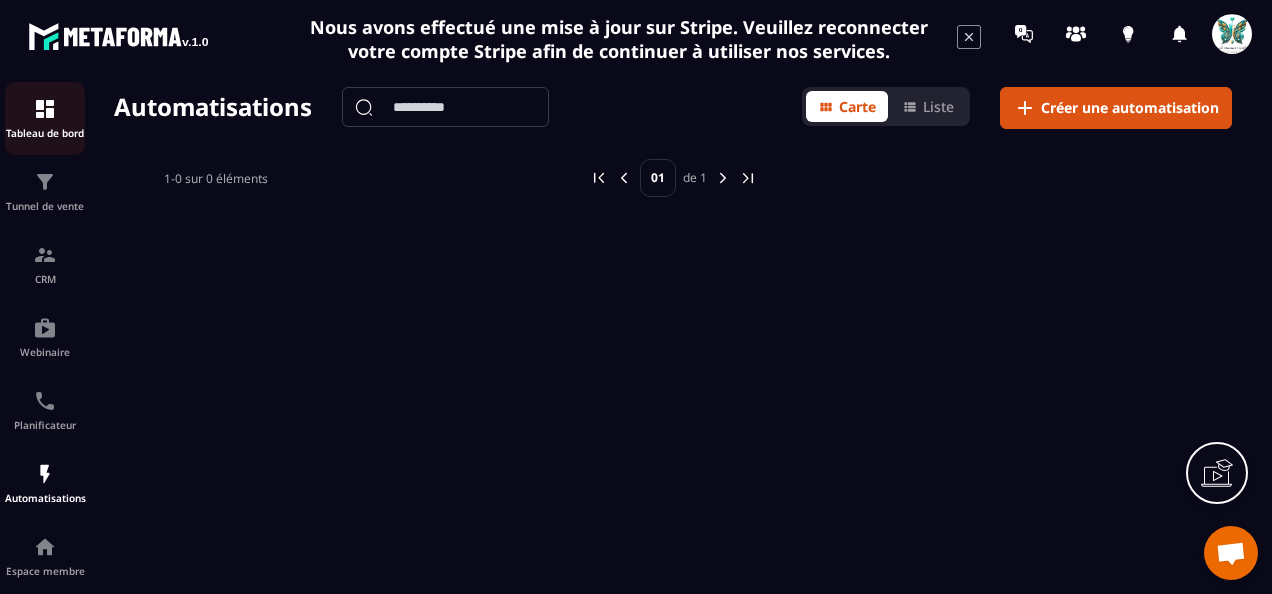 click on "Tableau de bord" at bounding box center [45, 133] 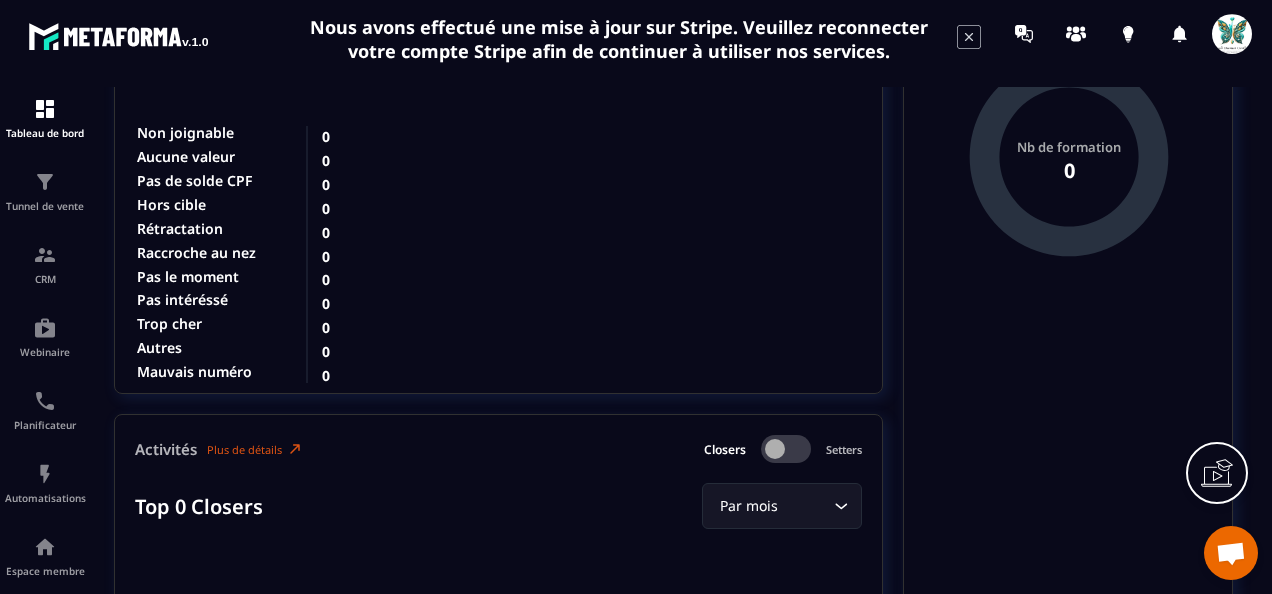 scroll, scrollTop: 2200, scrollLeft: 0, axis: vertical 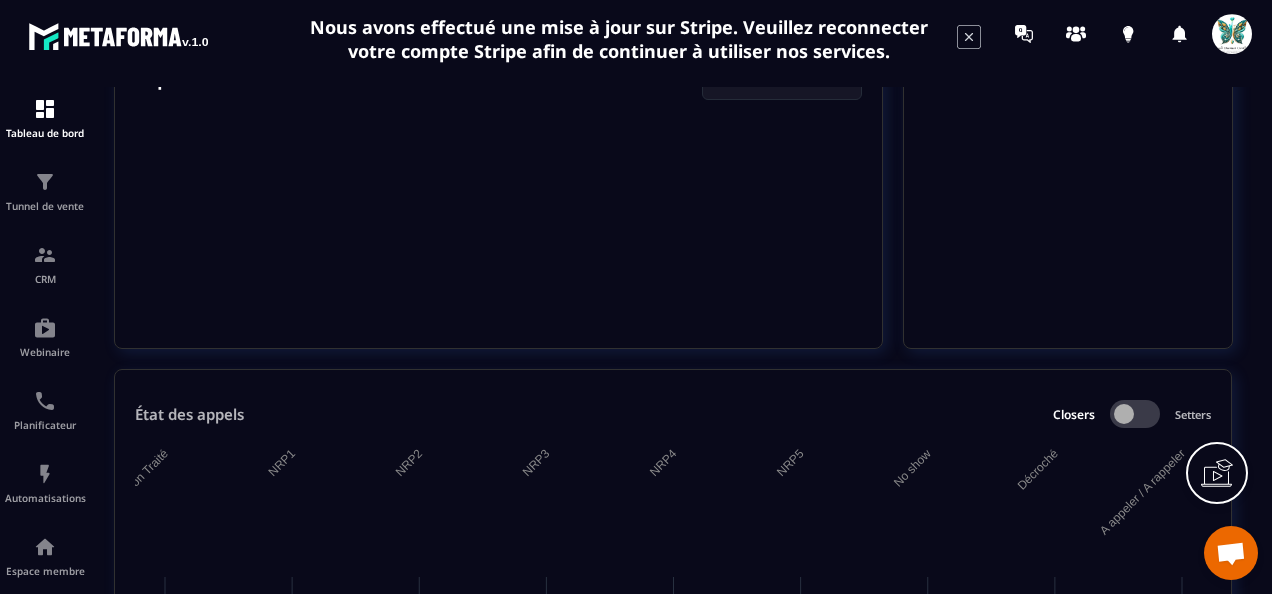 click on "Nous avons effectué une mise à jour sur Stripe. Veuillez reconnecter votre compte Stripe afin de continuer à utiliser nos services. Tableau de bord Tunnel de vente CRM Webinaire Planificateur Automatisations Espace membre Réseaux Sociaux E-mailing Comptabilité  IA prospects Tableau de bord Afficher le tableau :  Général  Statistiques globales Par mois Loading... Coût d'acquisition client 0,00 € Stable vs mois dernier :  0,00 € Taux de conversion 0%  vs mois dernier :  0% Taux de satisfaction client 0%  Bien Volume des ventes 0 Stable vs mois dernier :  0 Valeur à Vie (LTV) 0,00 € Stable vs mois dernier :  0 Valeur à Vie Total 0,00 € Stable vs mois dernier :  0 Dépenses publicitaire 0,00 € Par mois Loading... CA généré 0,00 € Analyse des Leads Loading... 0 Par mois Loading... 0 0 1 1 2 2 3 3 4 4 5 5 Chiffre d’affaire Encaissé Prévisionnel 0,00 € CA Brut Loading... Par mois Loading... ∞ ∞ 0 0 01/07 01/07 04/07 04/07 07/07 07/07 0" at bounding box center [636, 297] 